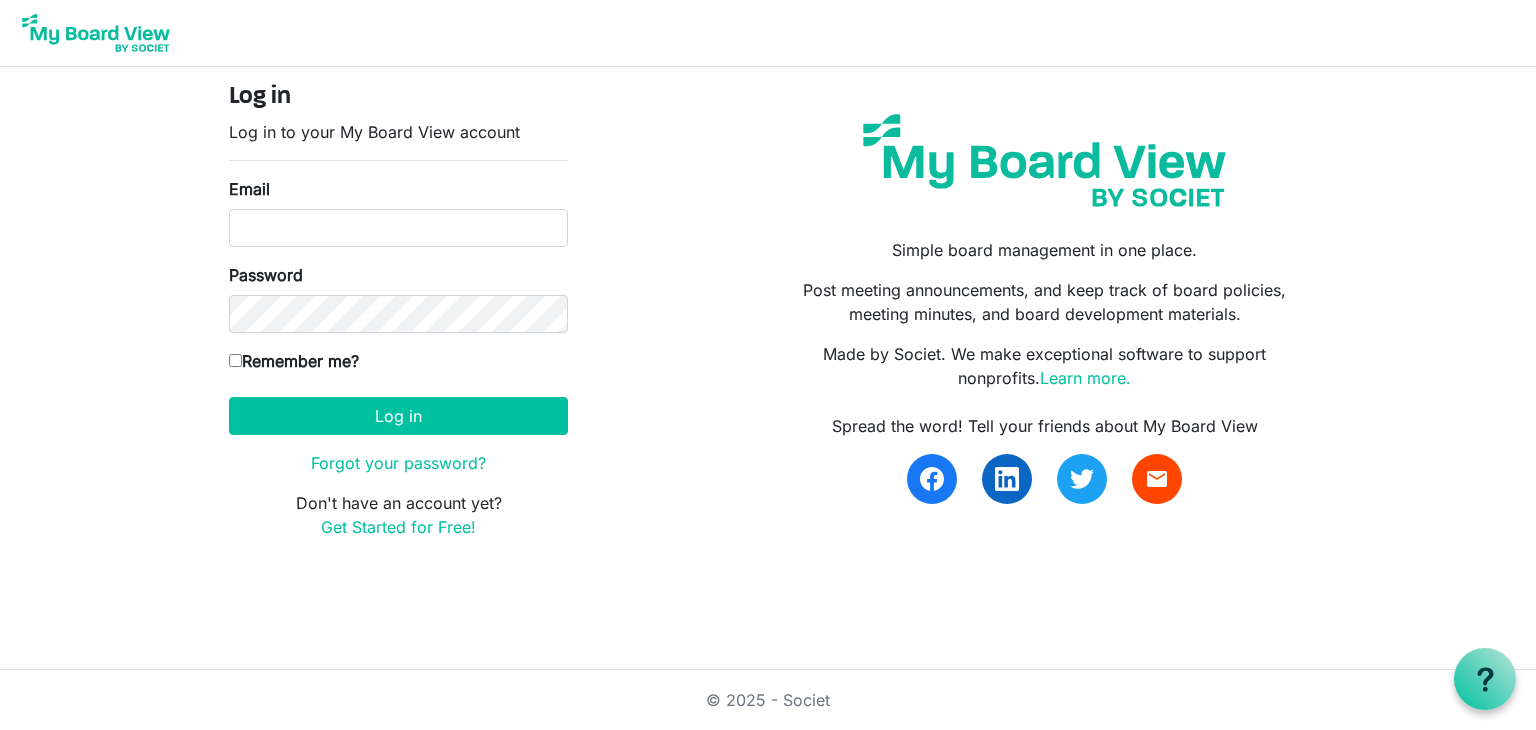 scroll, scrollTop: 0, scrollLeft: 0, axis: both 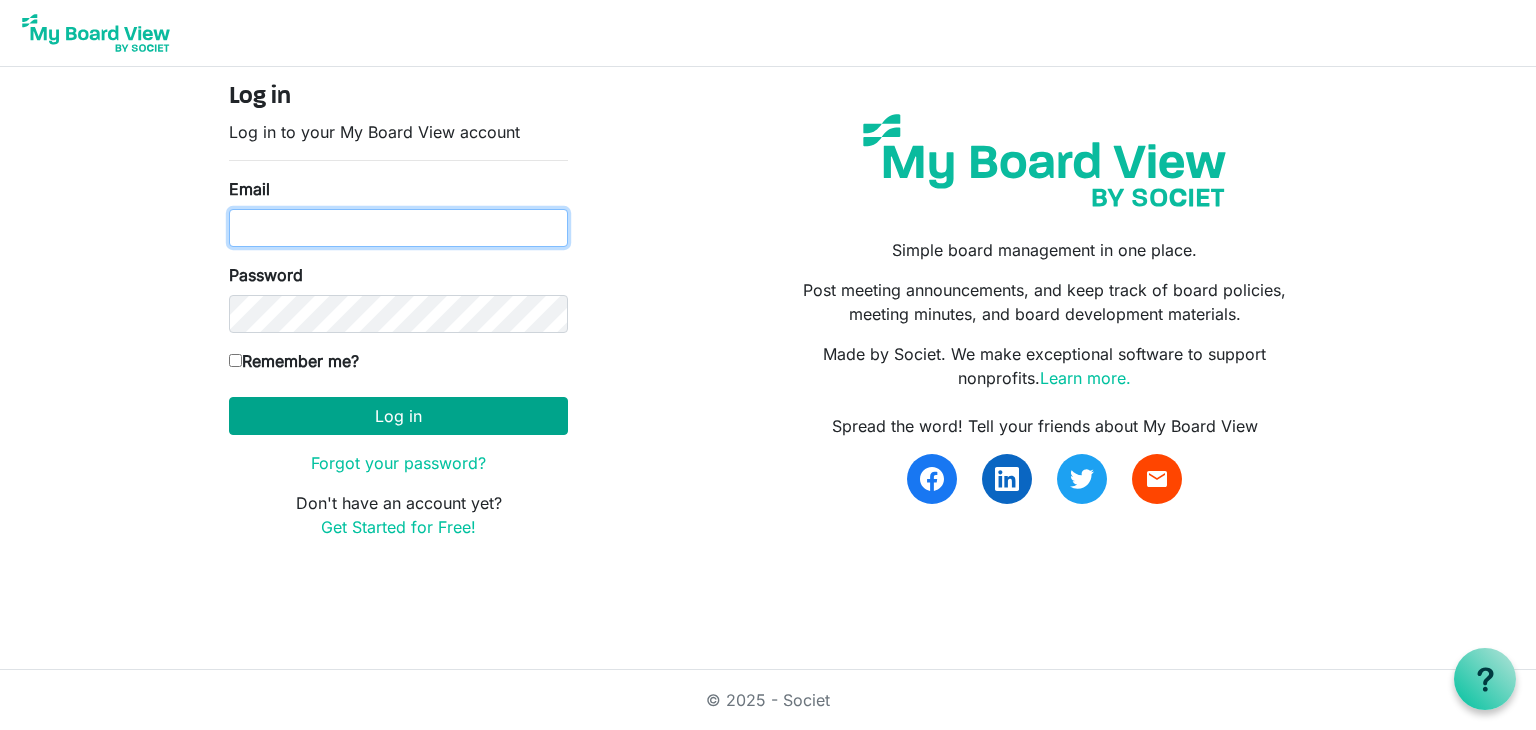 type on "cindybastian2@gmail.com" 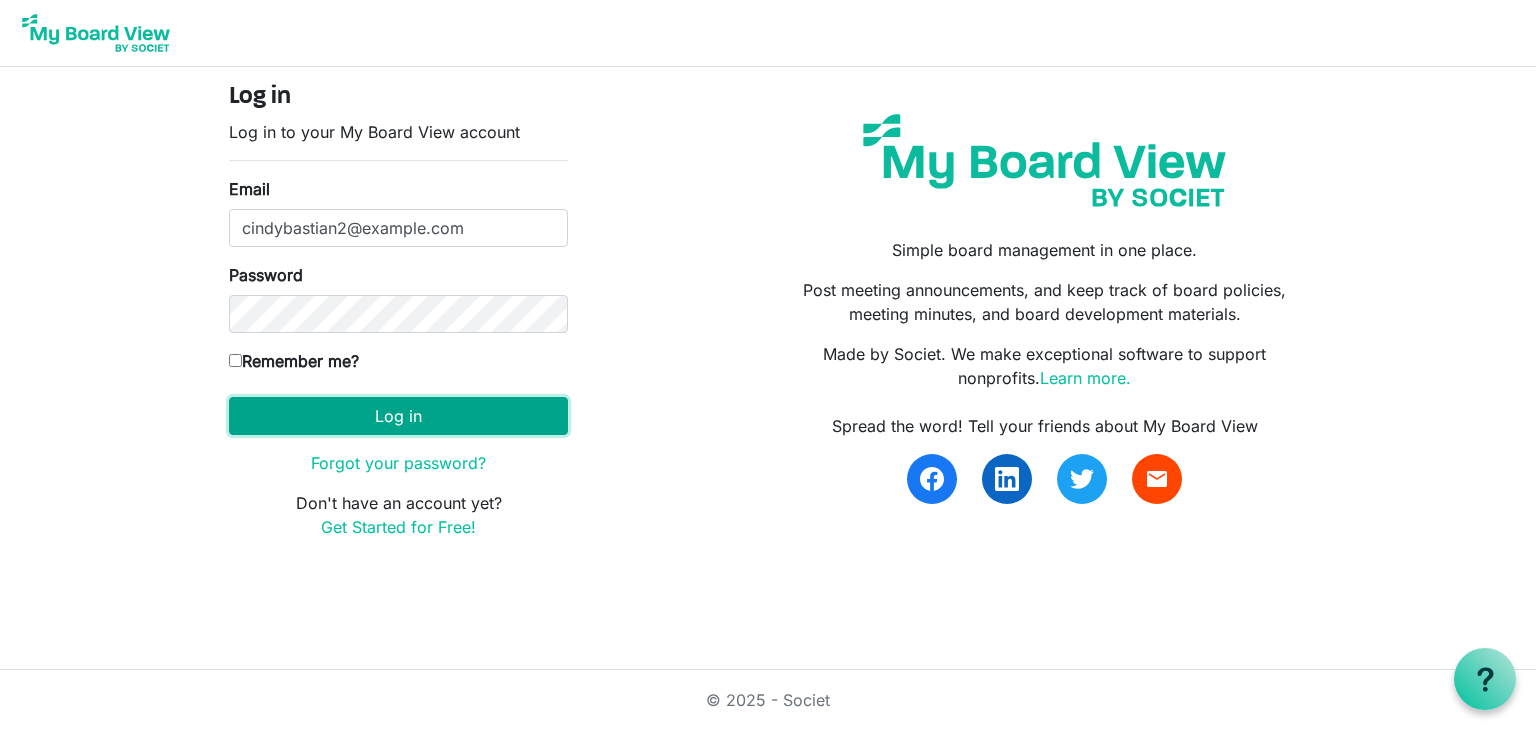 click on "Log in" at bounding box center (398, 416) 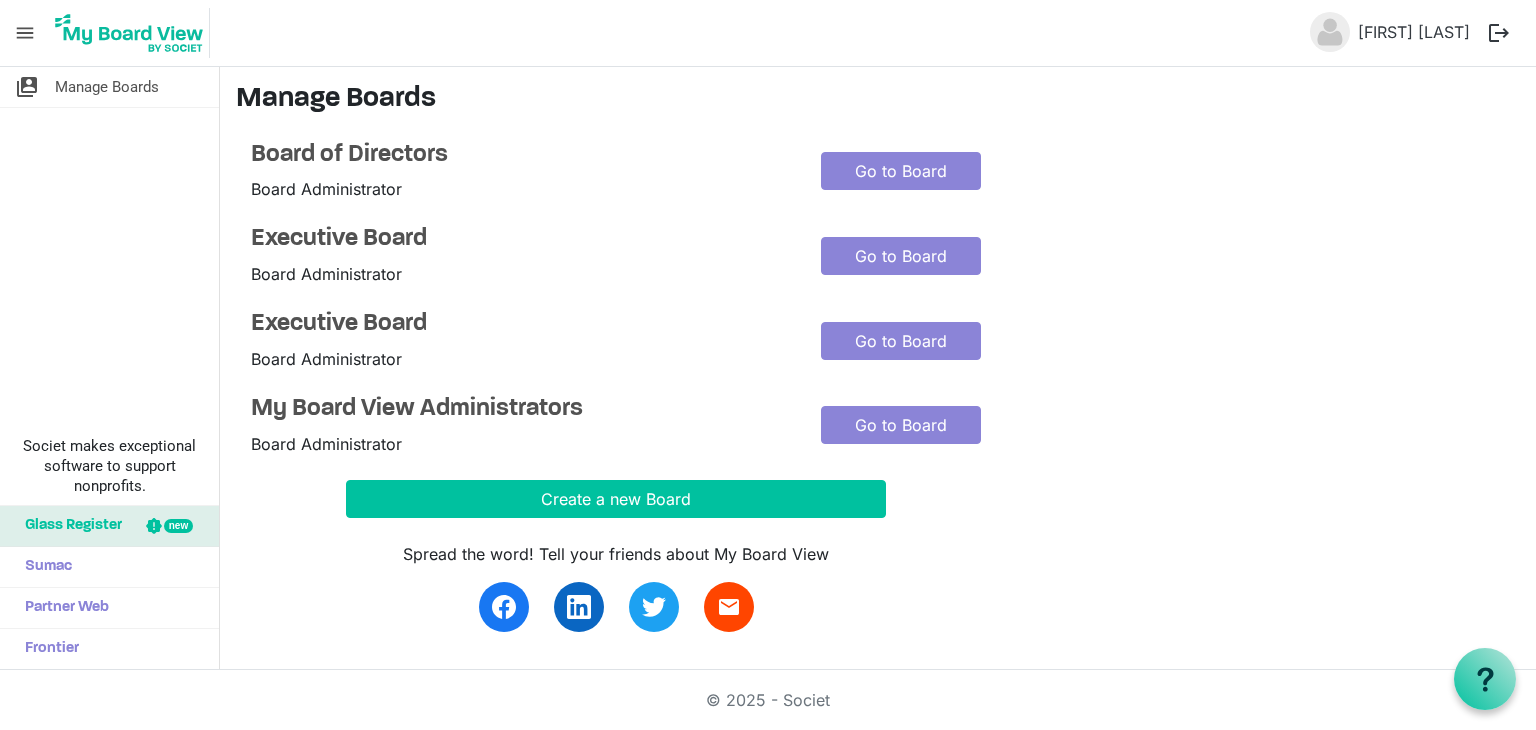 scroll, scrollTop: 0, scrollLeft: 0, axis: both 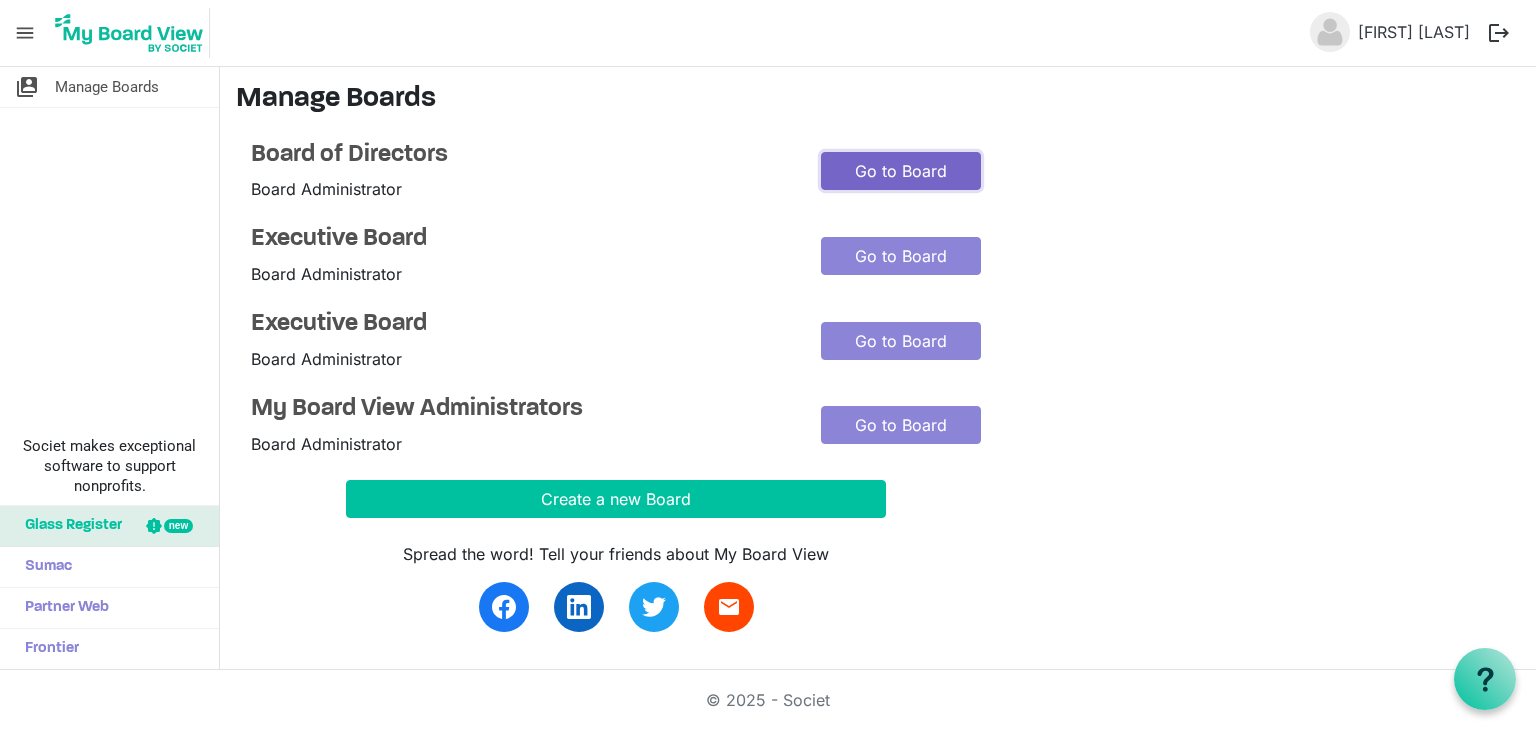 click on "Go to Board" at bounding box center [901, 171] 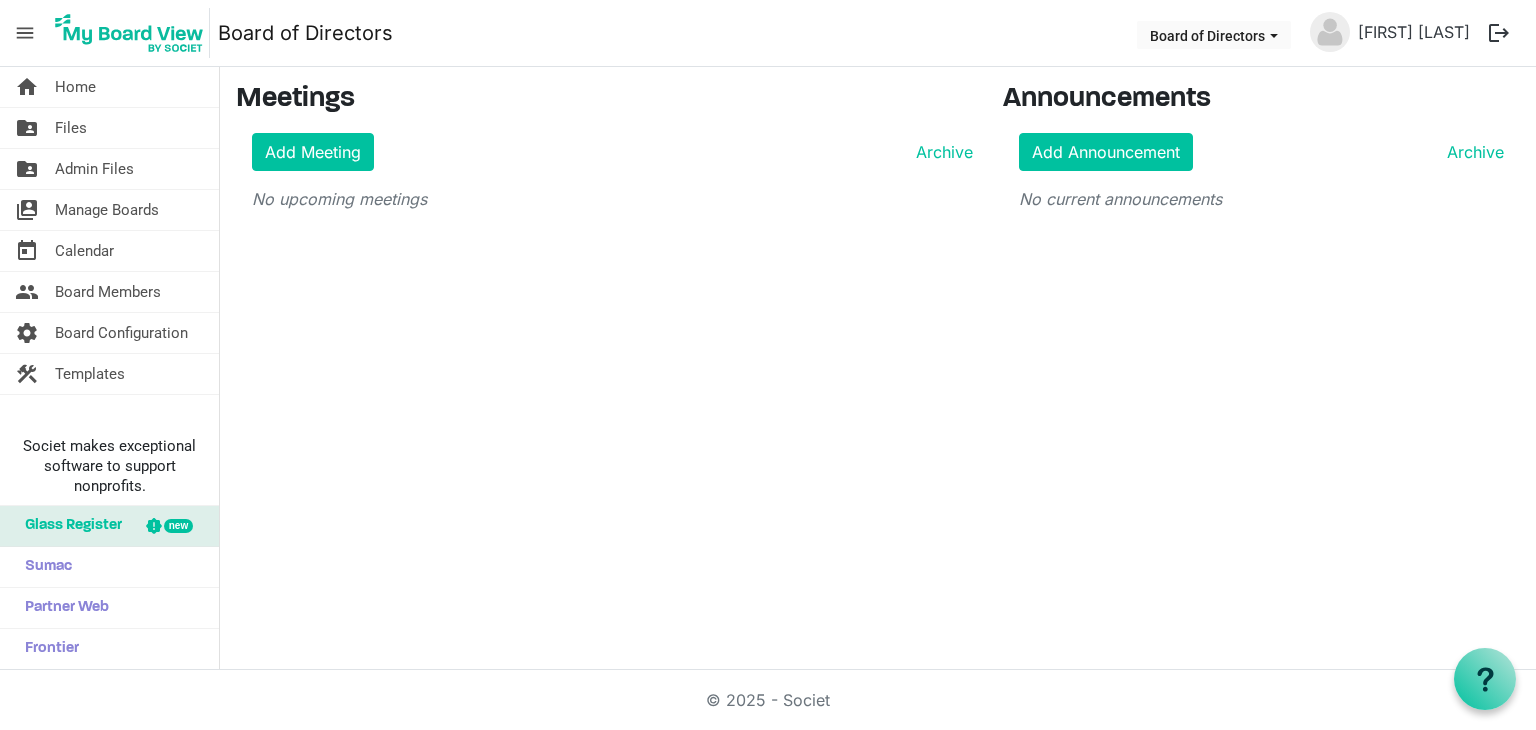 scroll, scrollTop: 0, scrollLeft: 0, axis: both 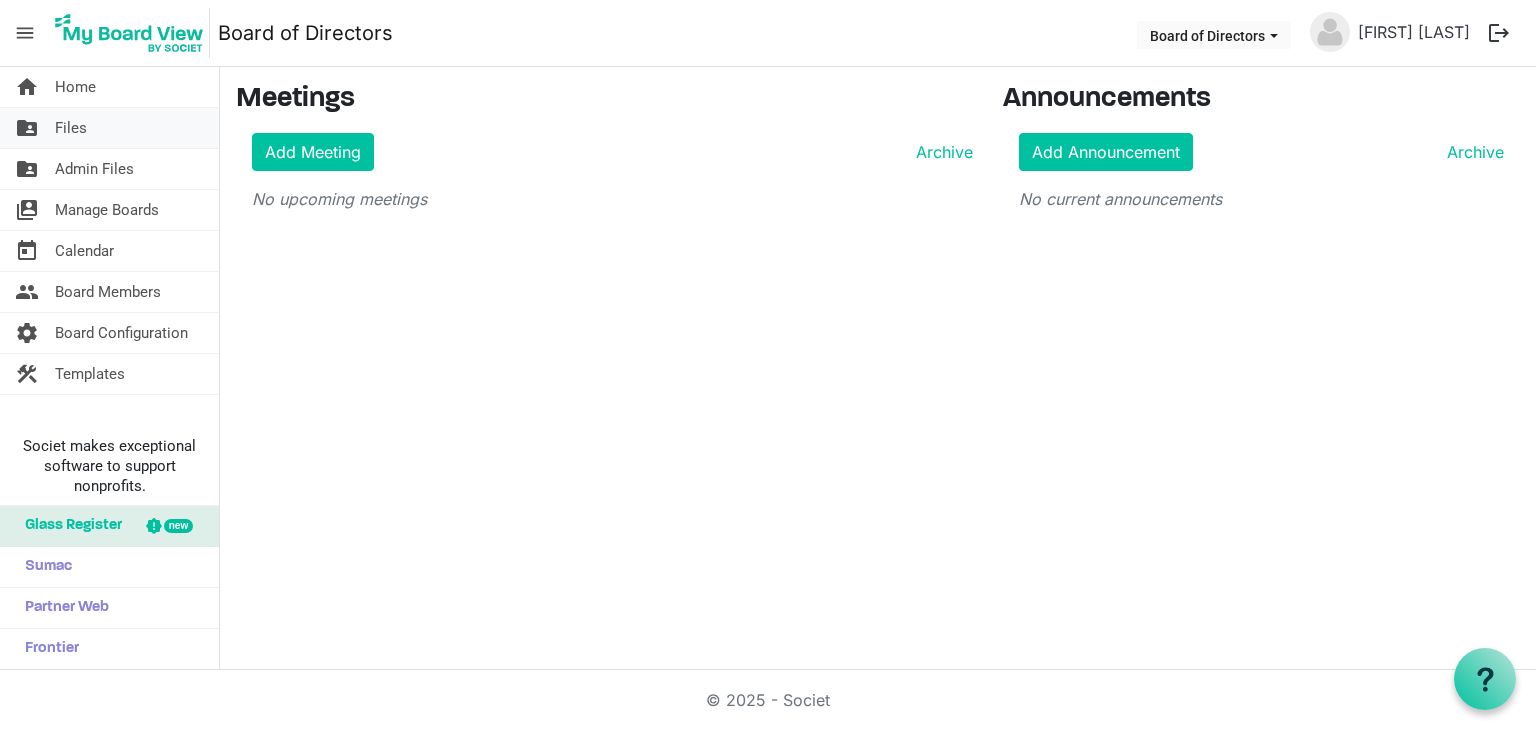 click on "Files" at bounding box center [71, 128] 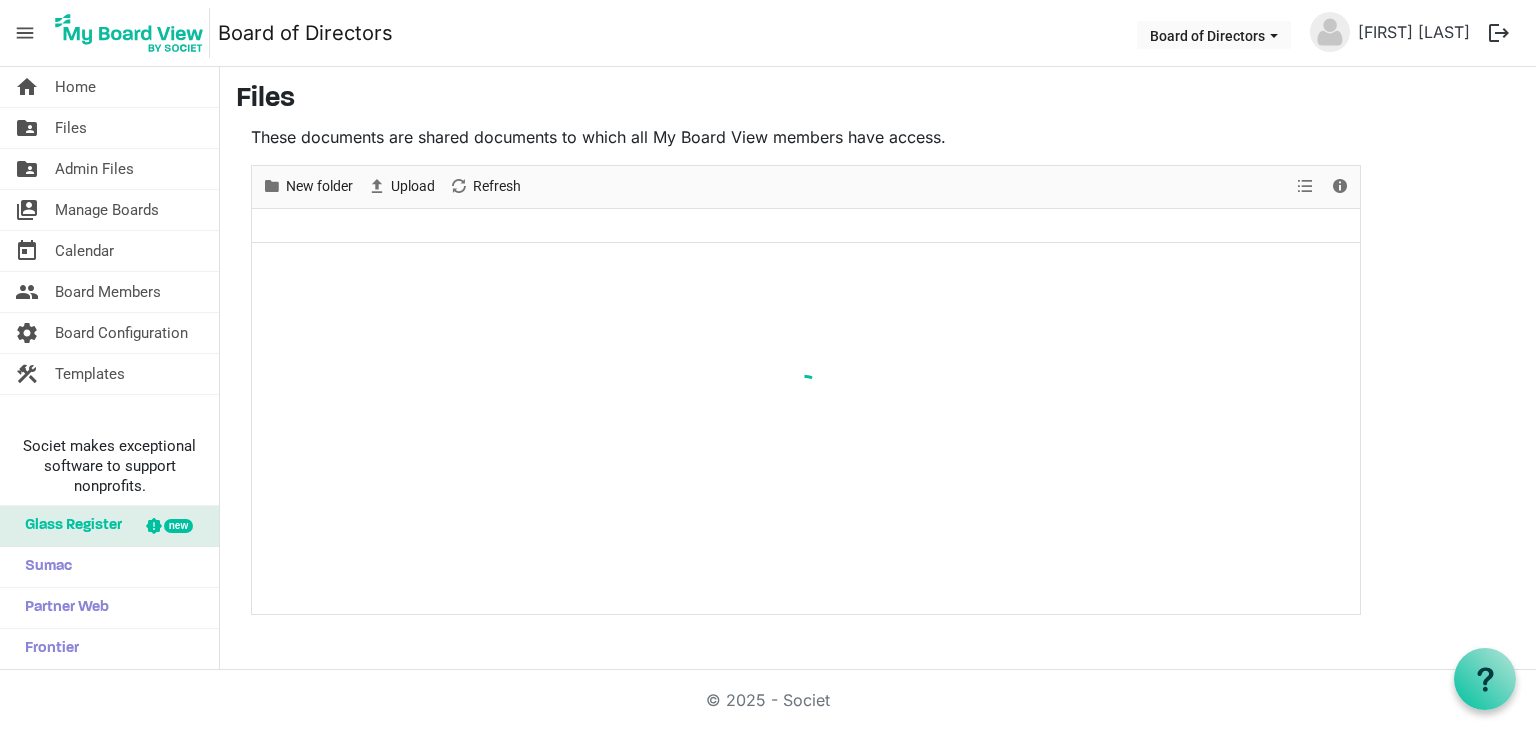scroll, scrollTop: 0, scrollLeft: 0, axis: both 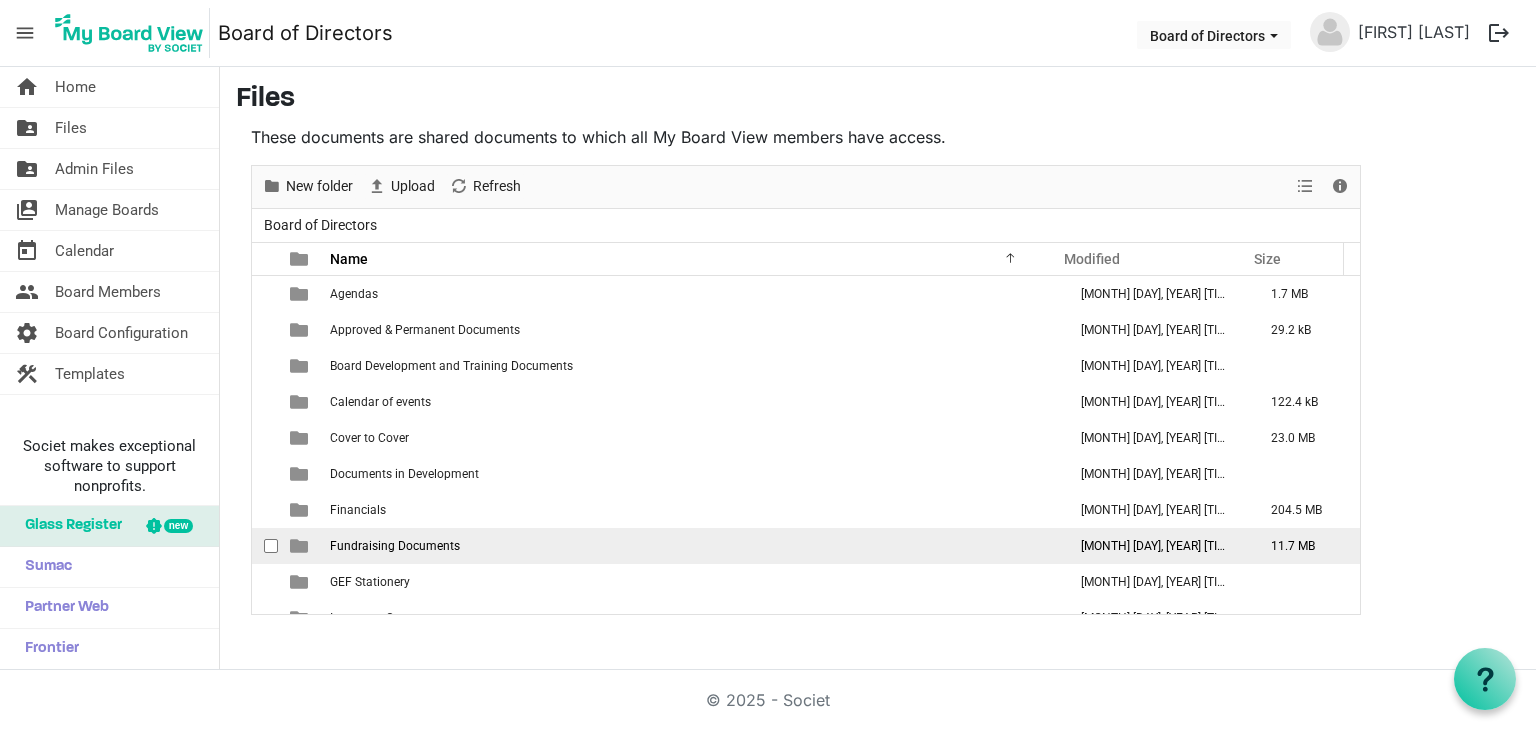 click on "Fundraising Documents" at bounding box center (692, 546) 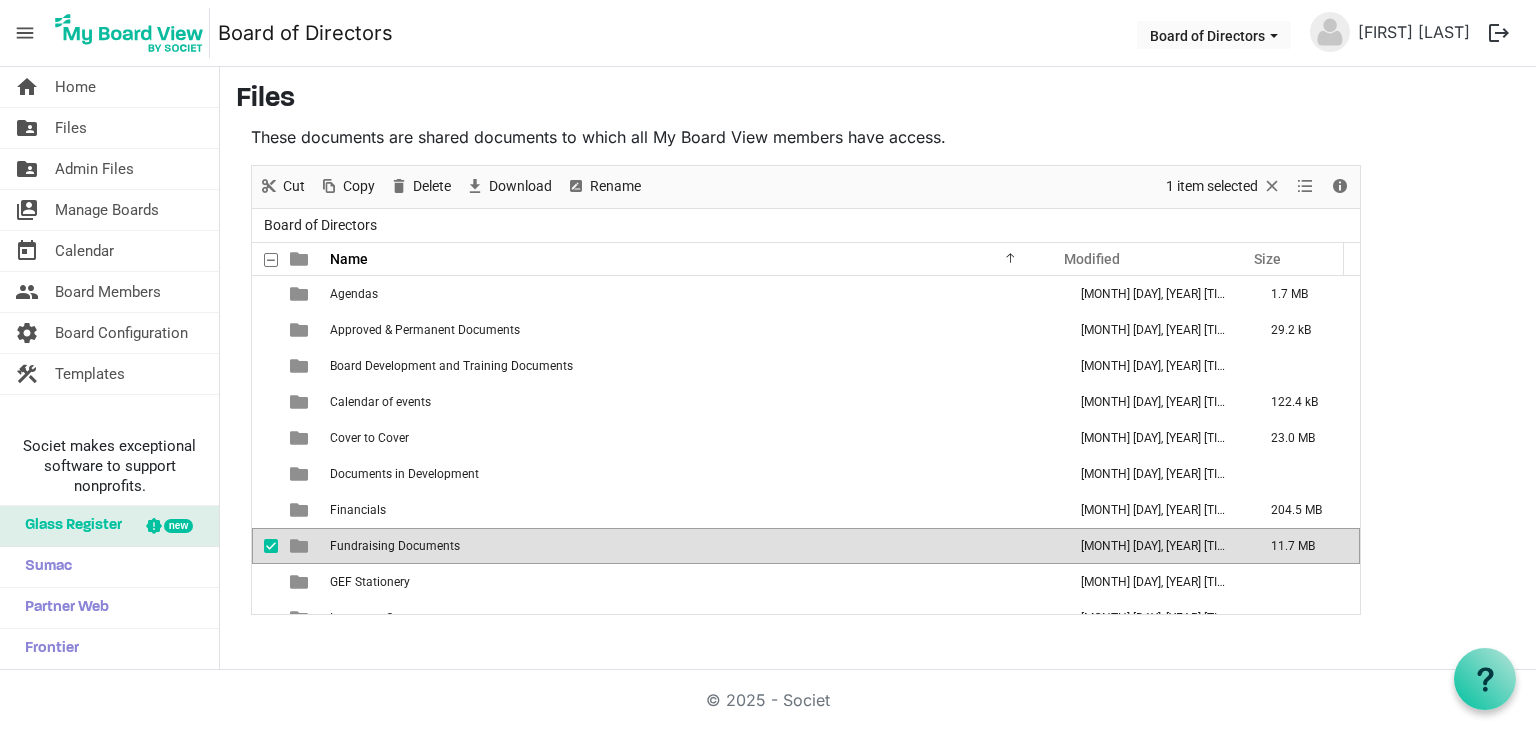 click on "Fundraising Documents" at bounding box center [692, 546] 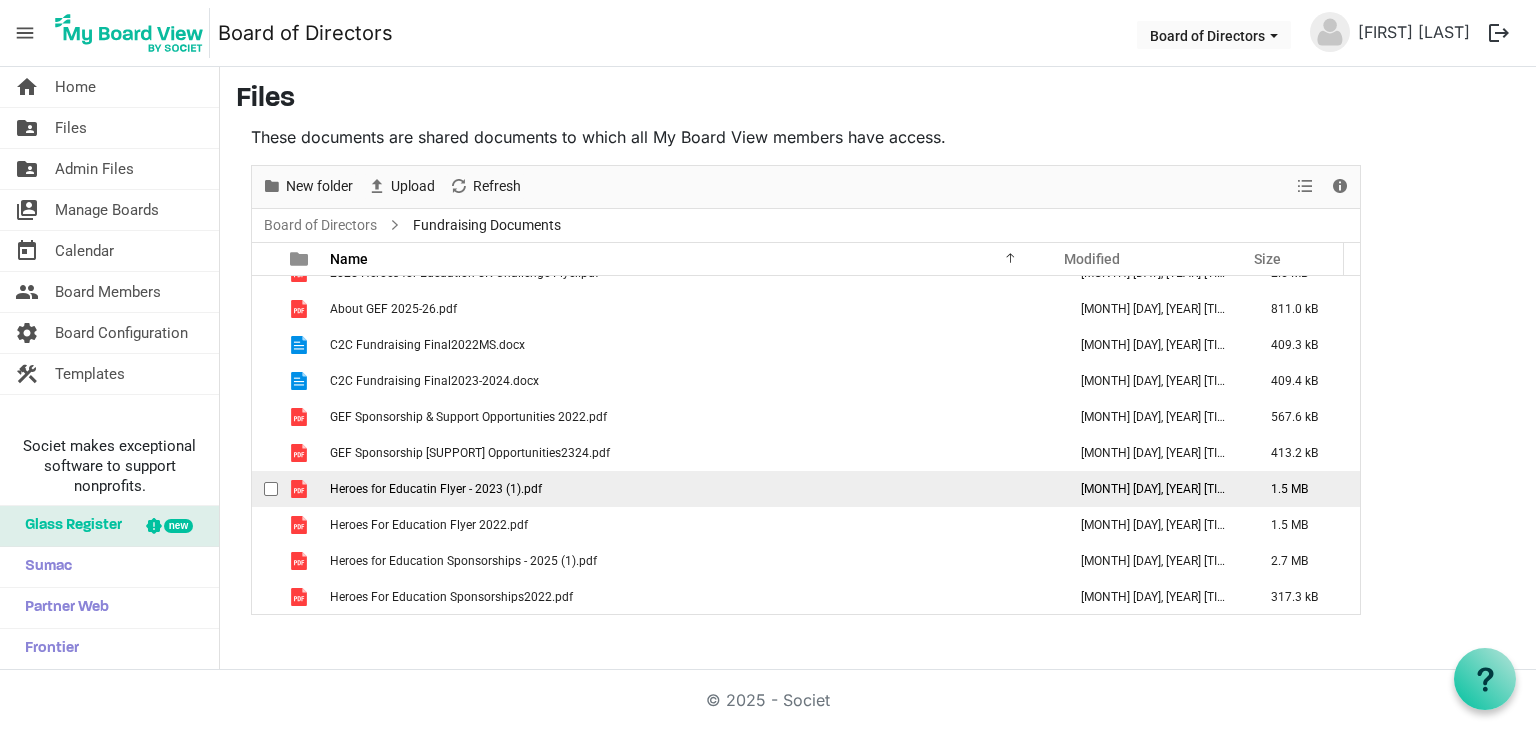 scroll, scrollTop: 0, scrollLeft: 0, axis: both 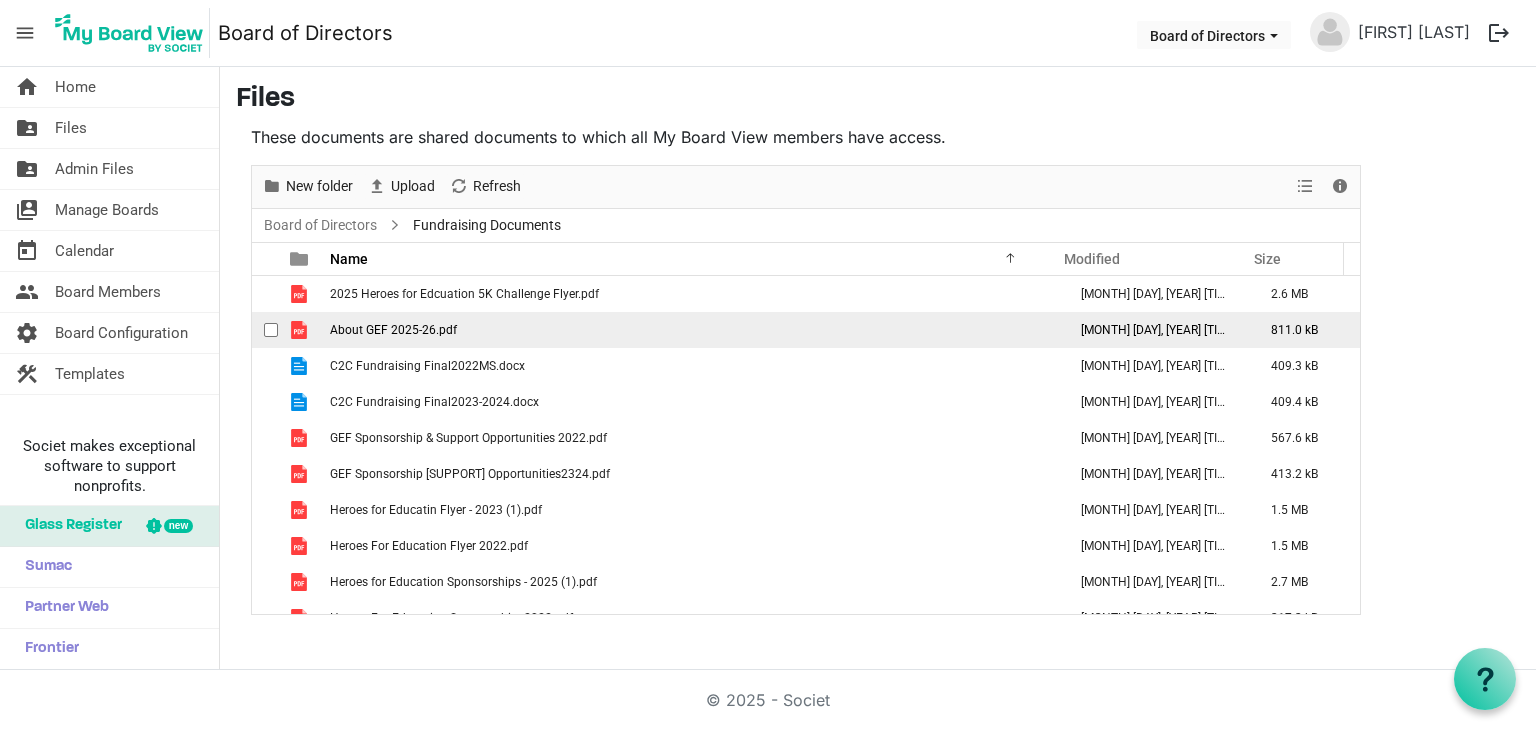 click on "About GEF 2025-26.pdf" at bounding box center [692, 330] 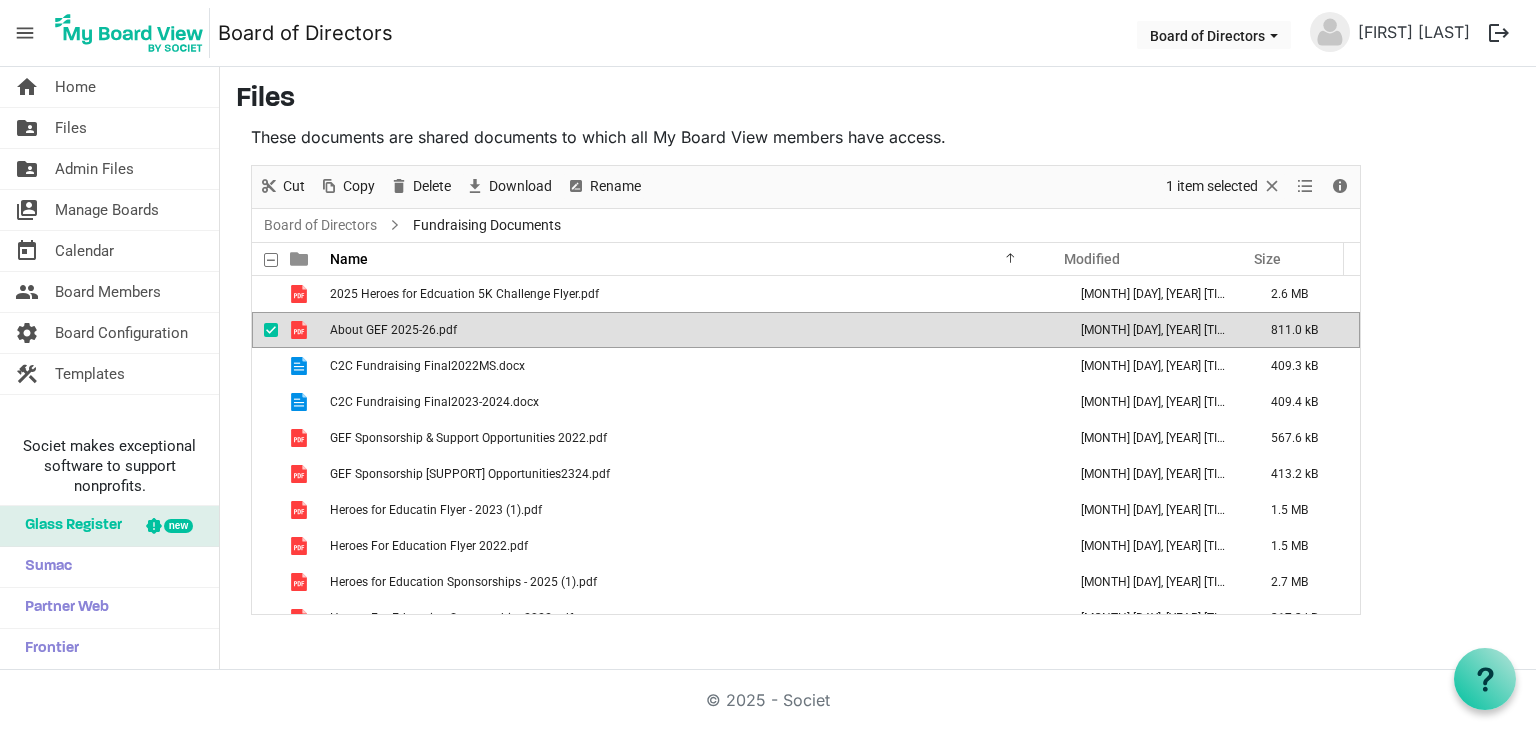 click on "About GEF 2025-26.pdf" at bounding box center [692, 330] 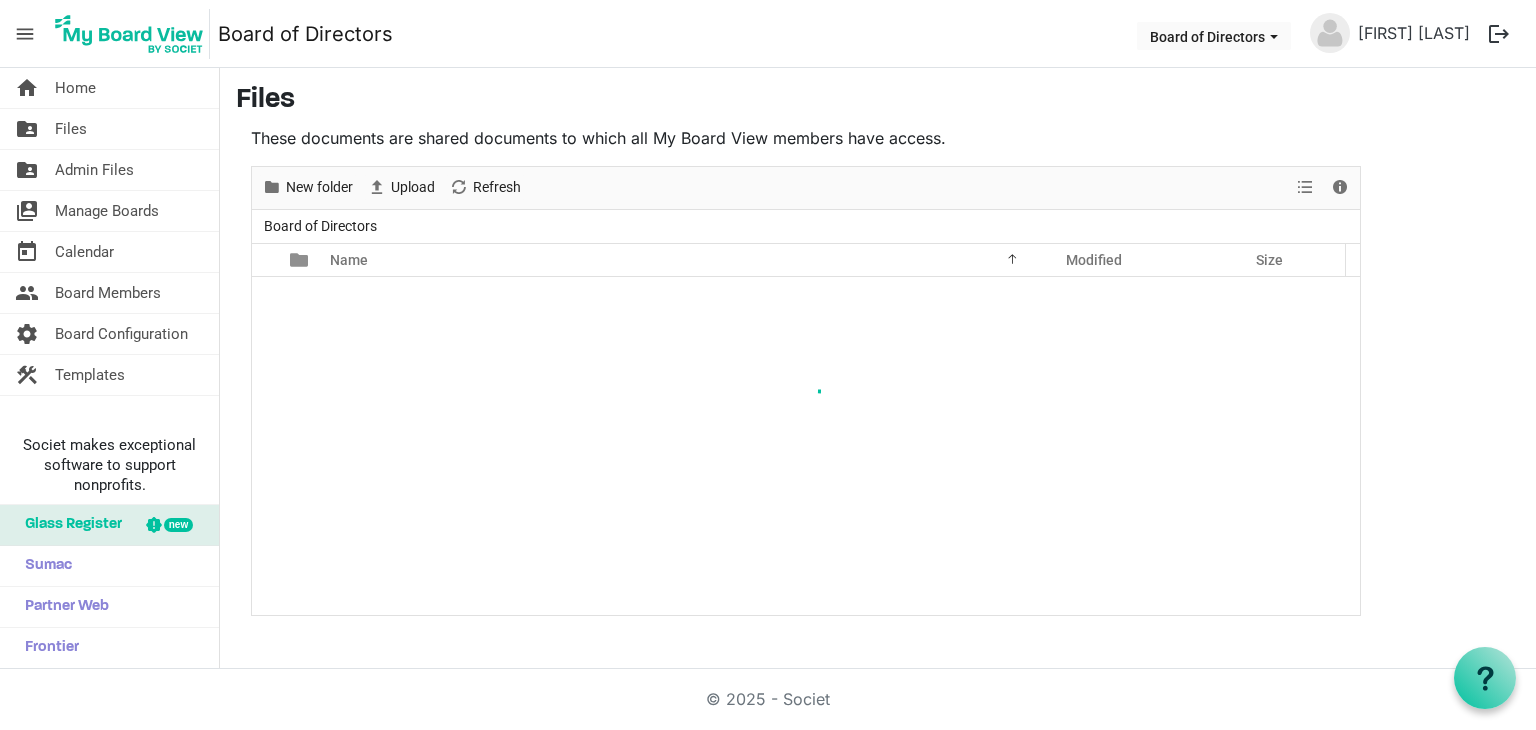 scroll, scrollTop: 0, scrollLeft: 0, axis: both 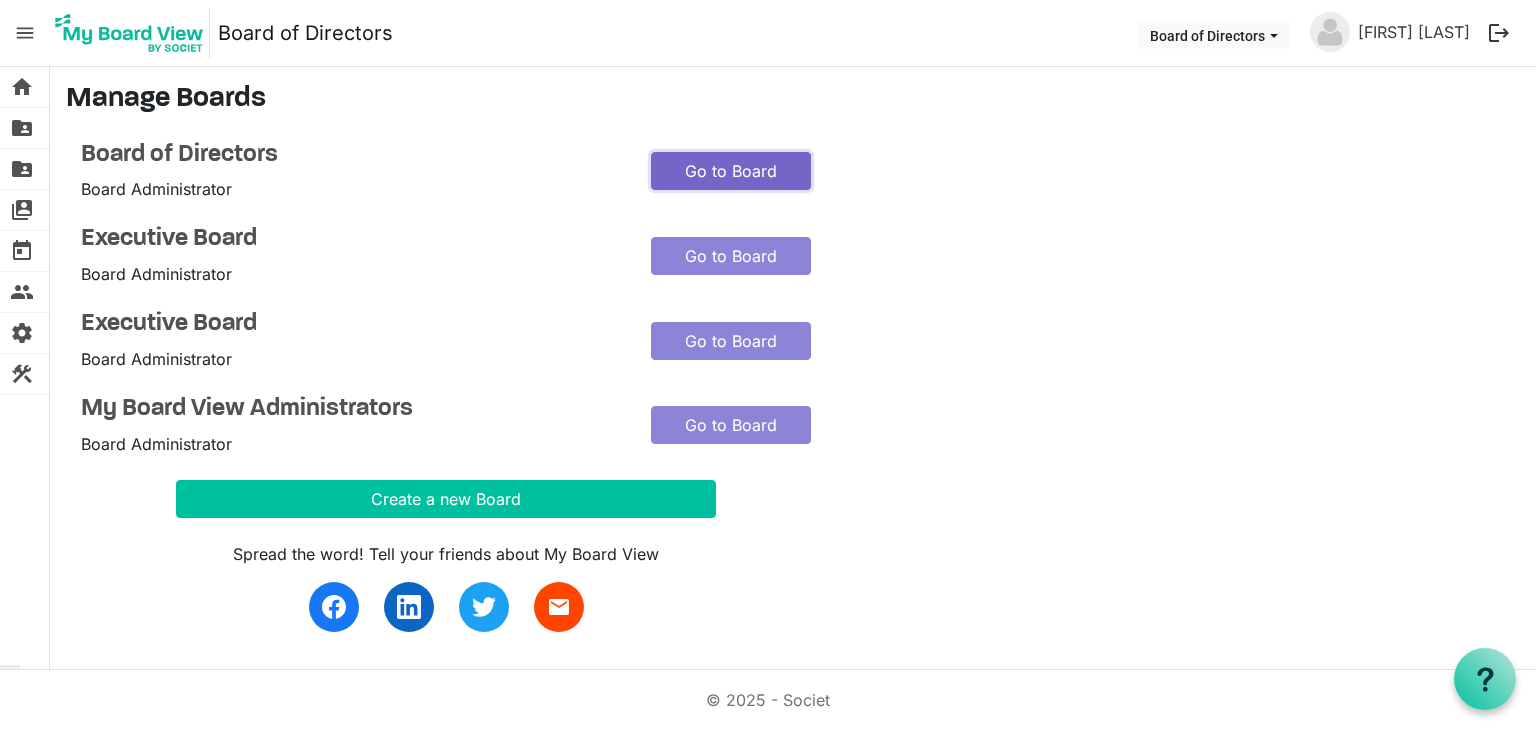 click on "Go to Board" at bounding box center [731, 171] 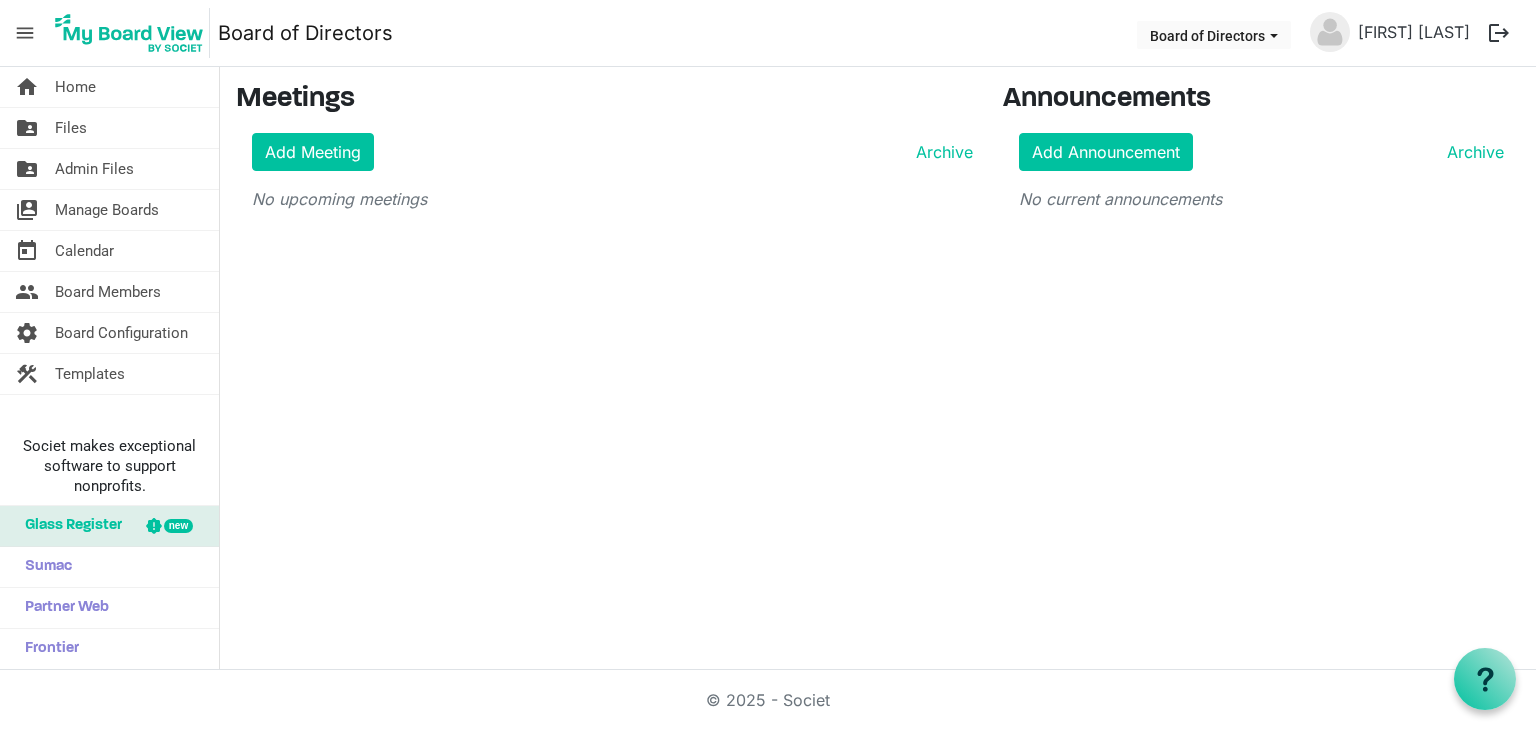 scroll, scrollTop: 0, scrollLeft: 0, axis: both 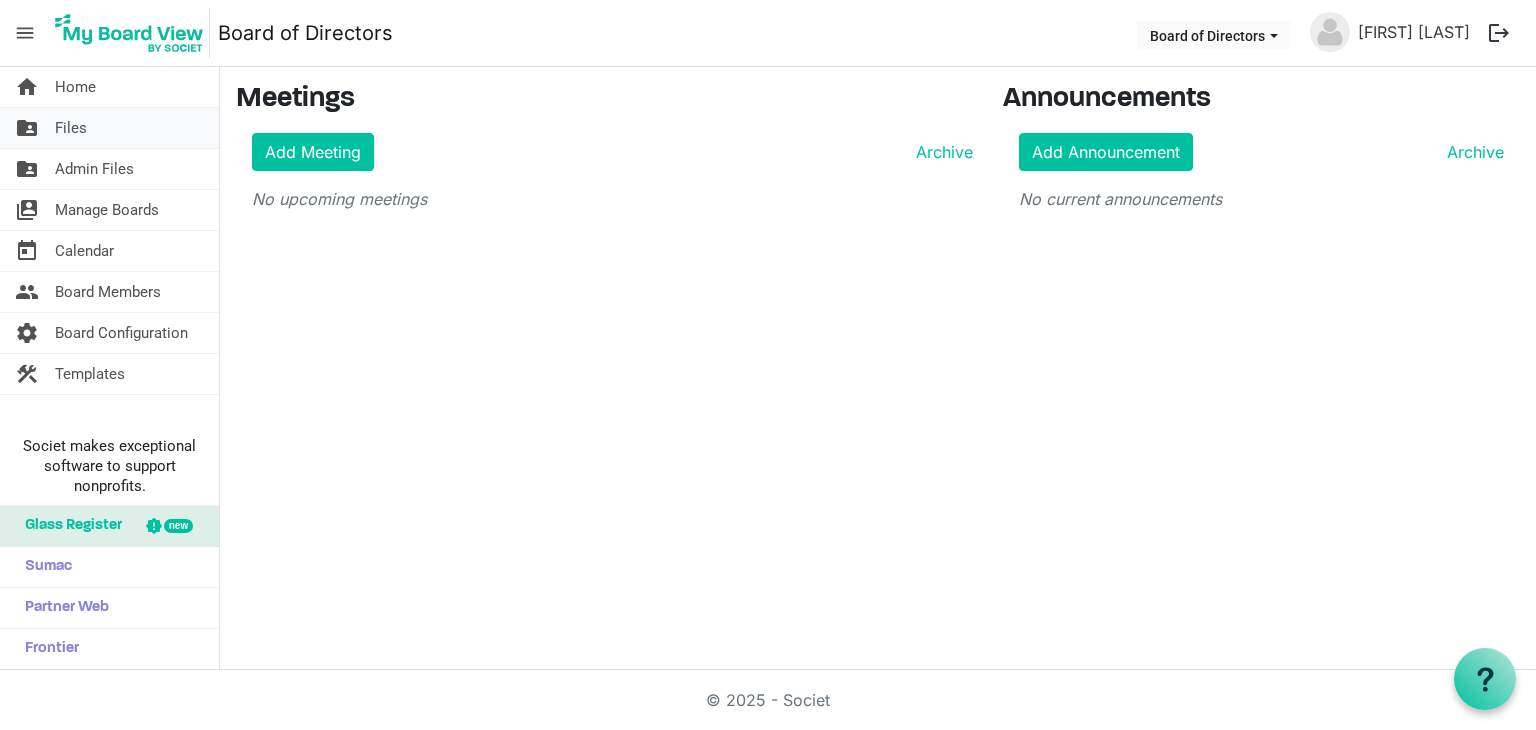 click on "Files" at bounding box center (71, 128) 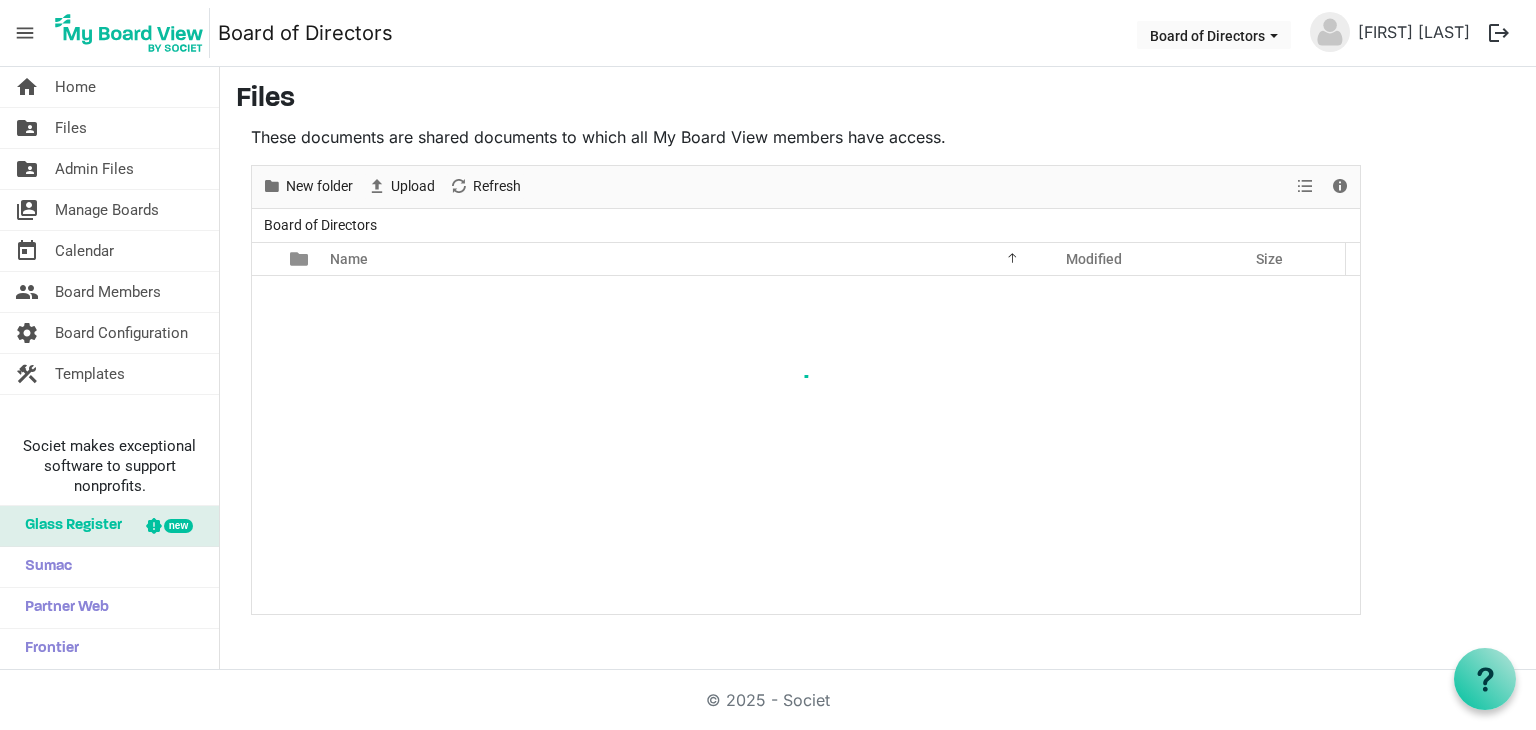 scroll, scrollTop: 0, scrollLeft: 0, axis: both 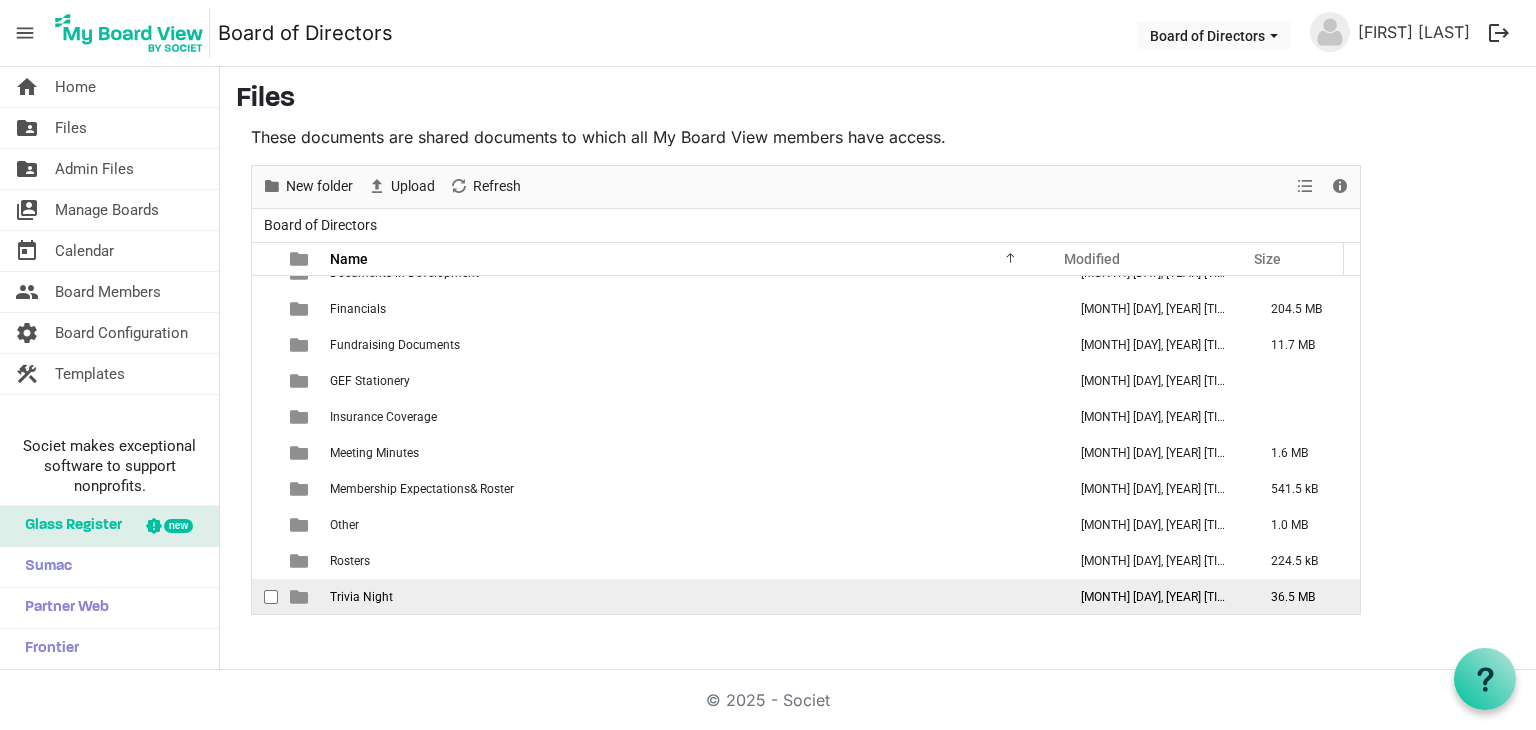 click on "Trivia Night" at bounding box center [692, 597] 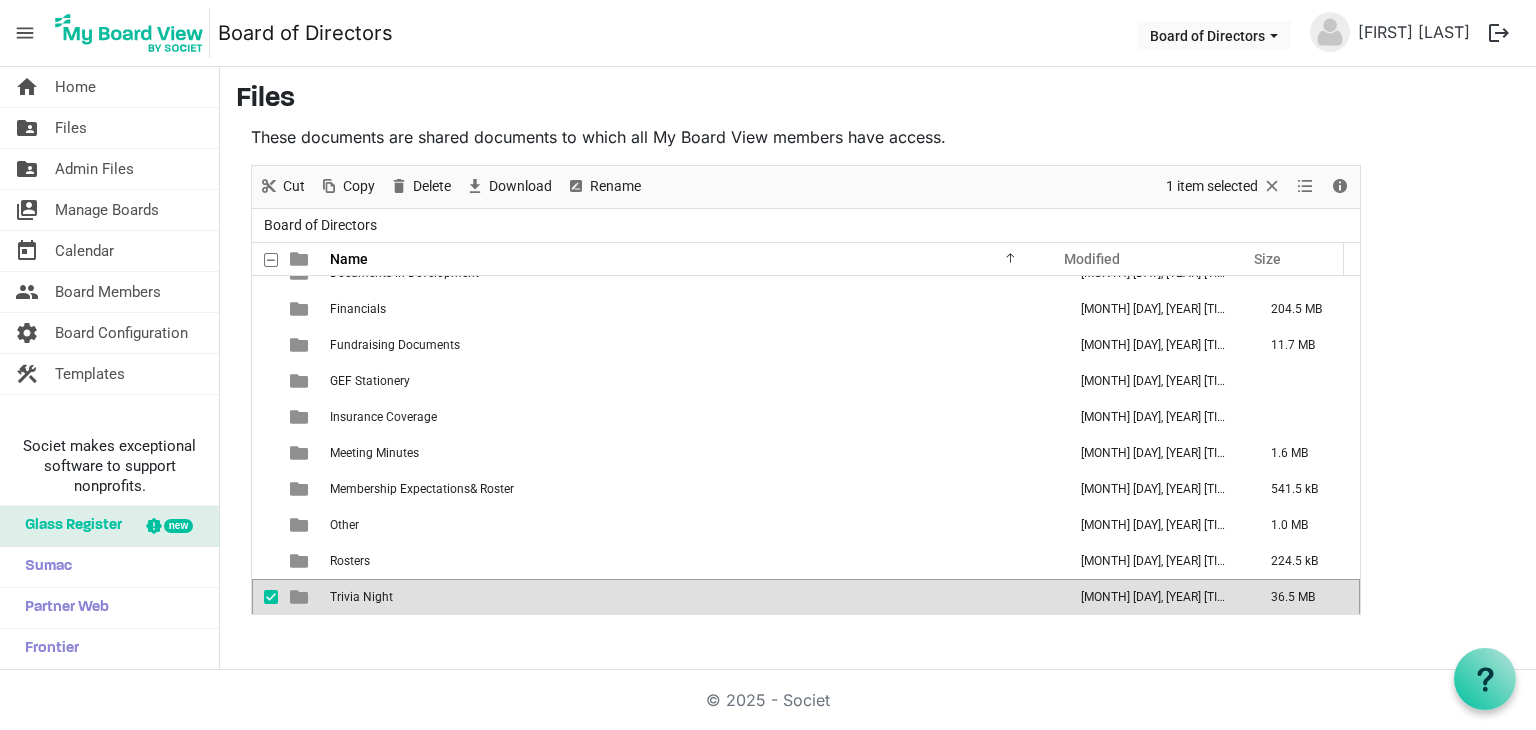 click on "Trivia Night" at bounding box center (692, 597) 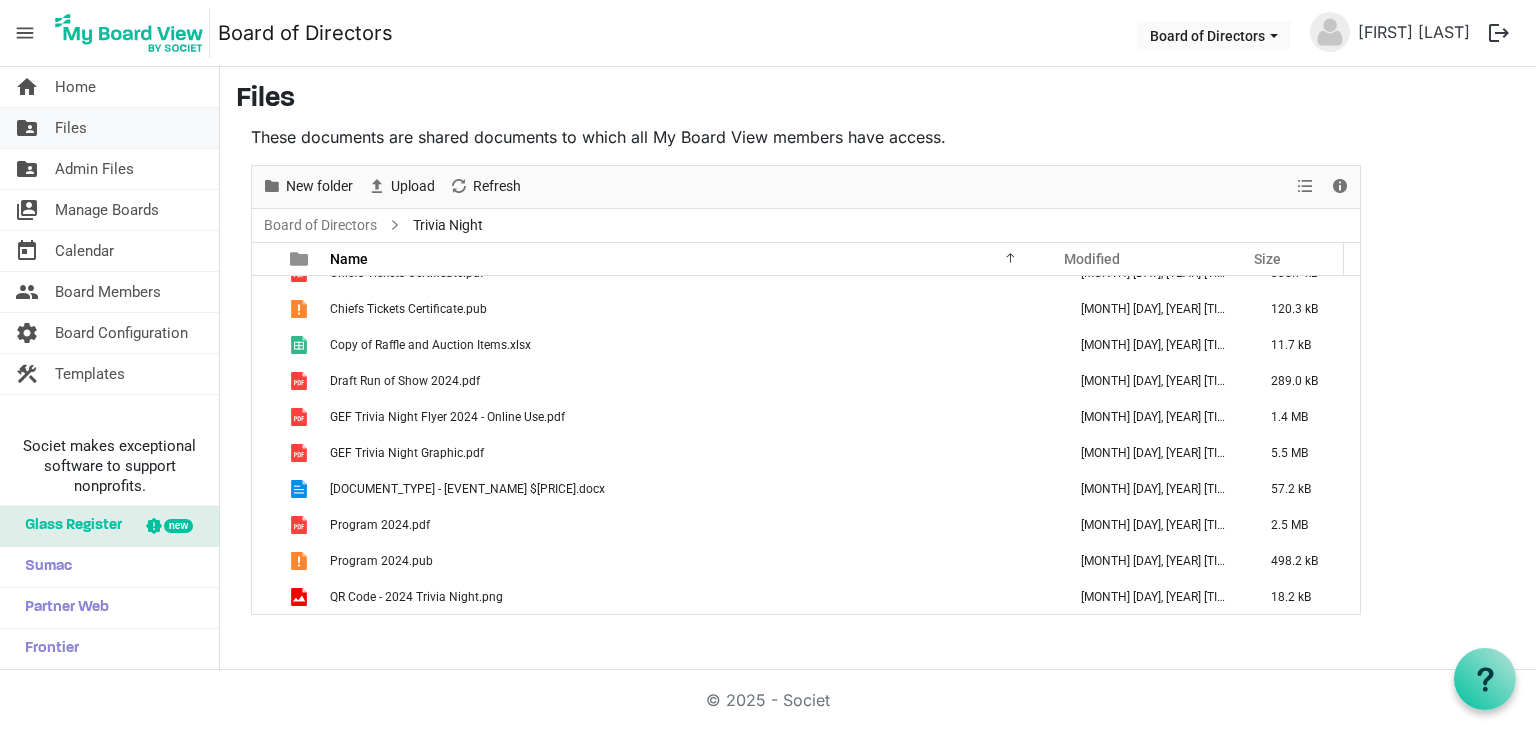 click on "Files" at bounding box center [71, 128] 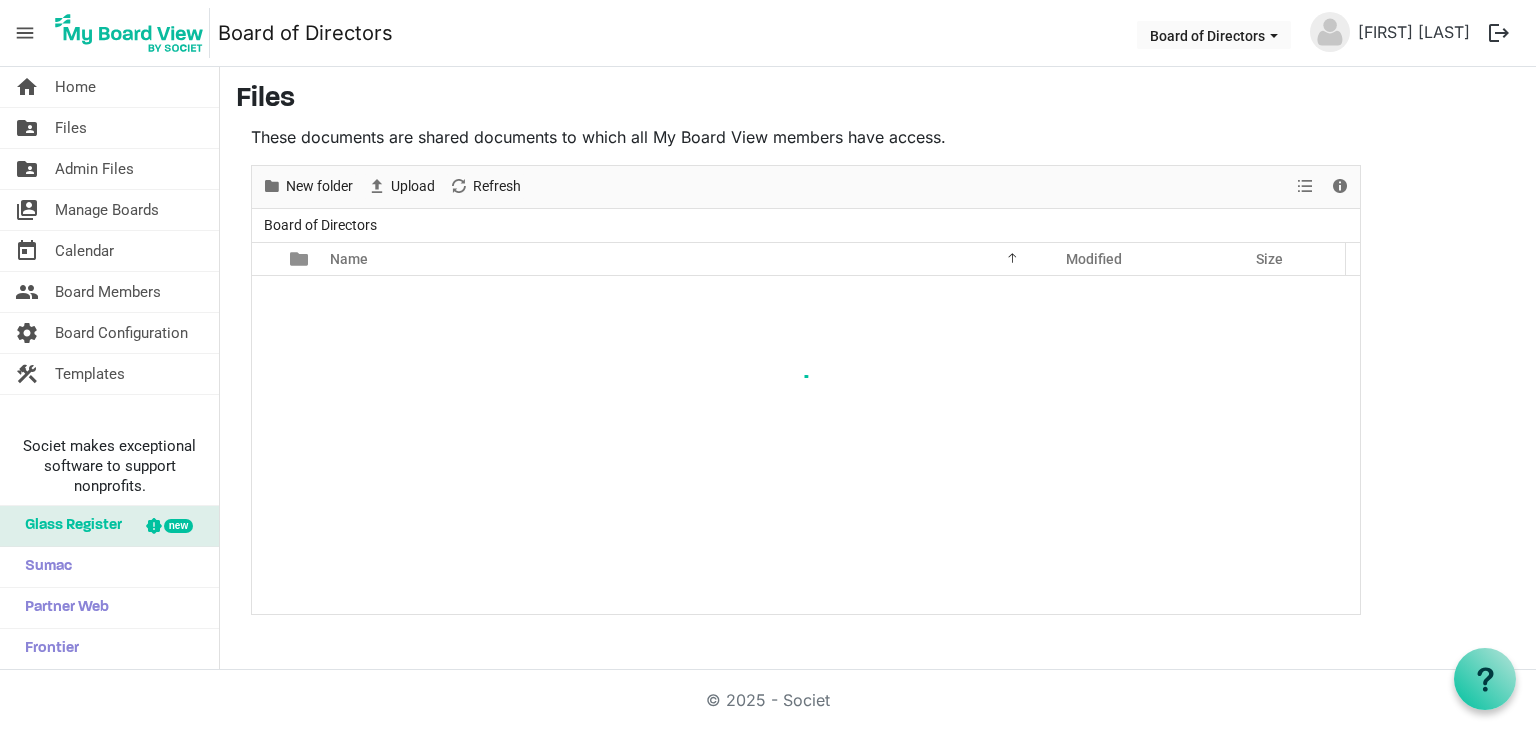 scroll, scrollTop: 0, scrollLeft: 0, axis: both 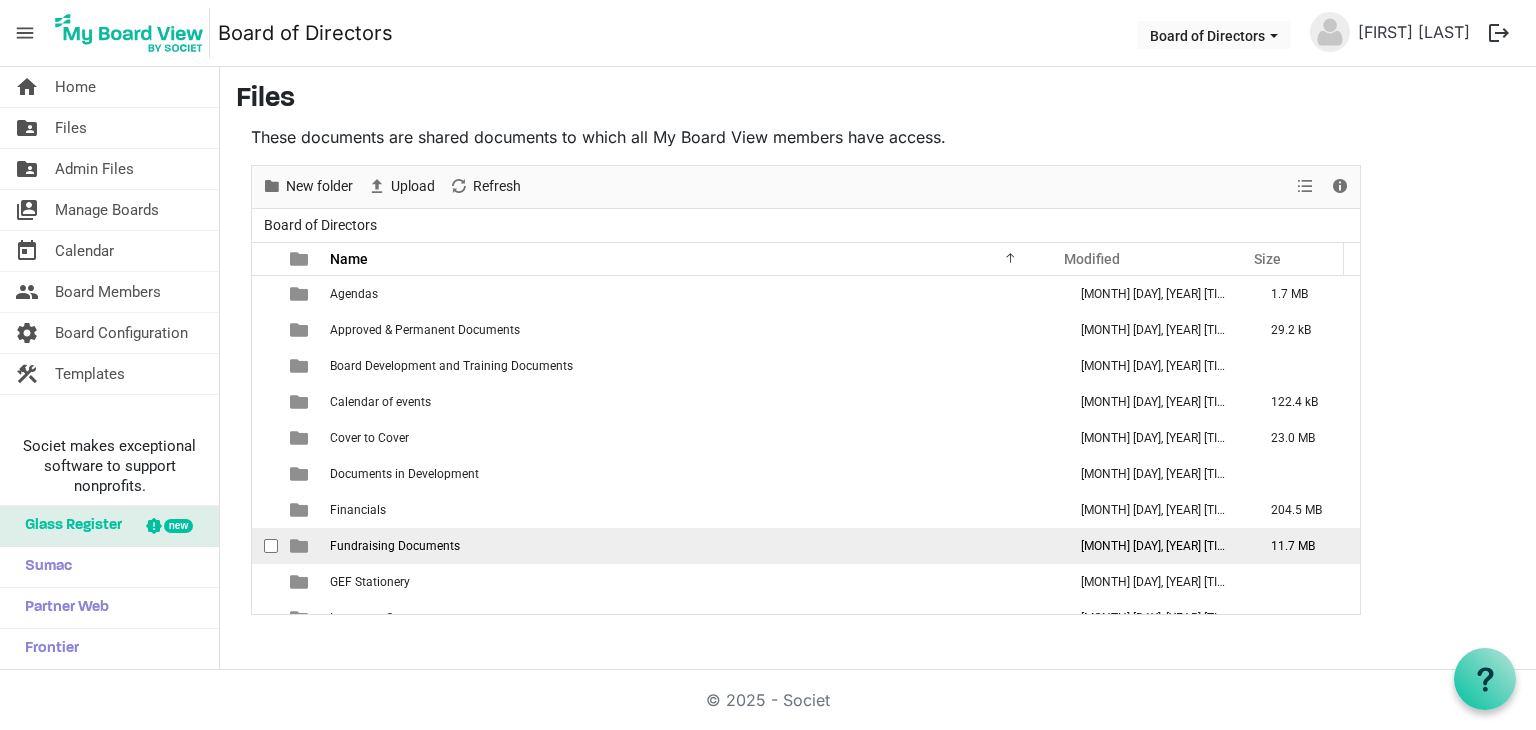 click on "Fundraising Documents" at bounding box center (692, 546) 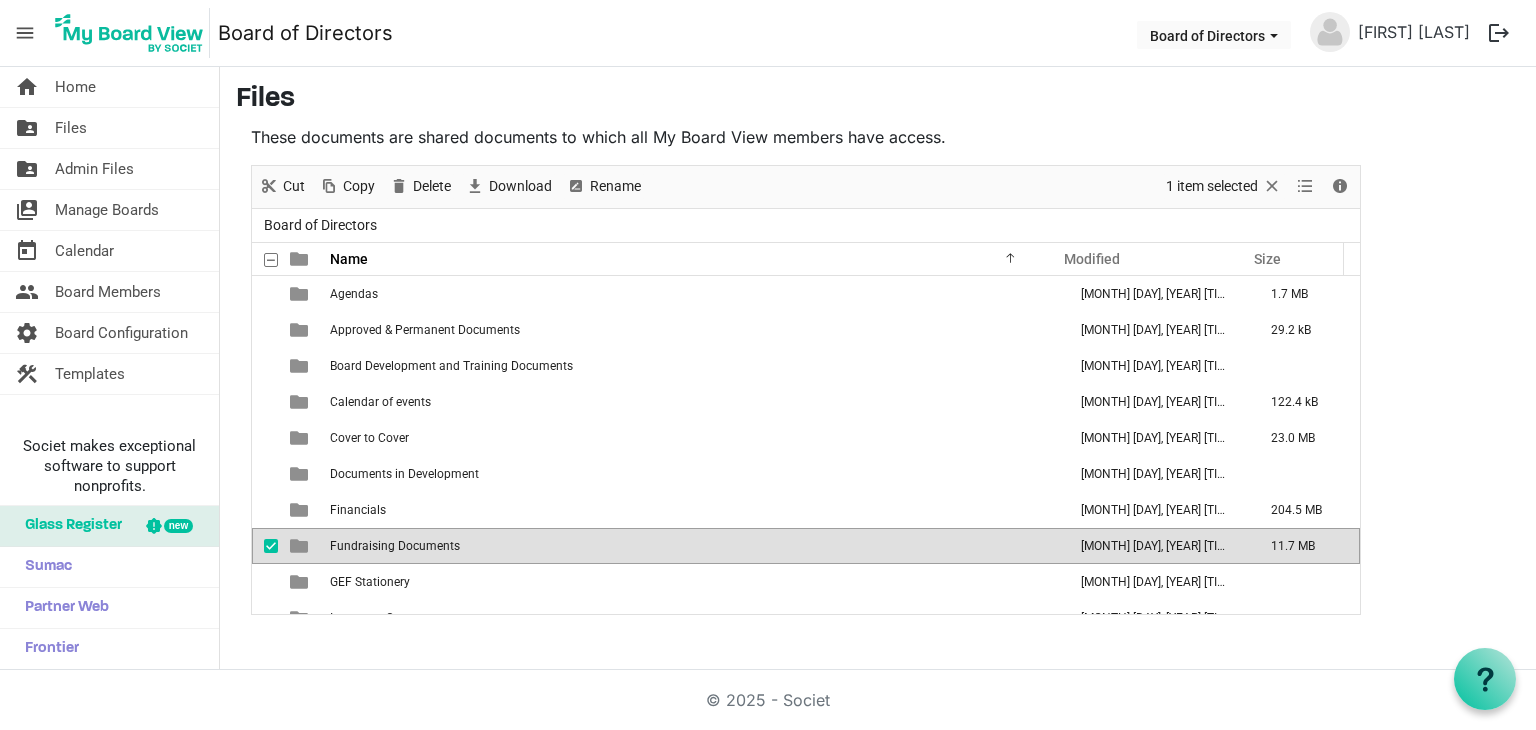 click on "Fundraising Documents" at bounding box center (692, 546) 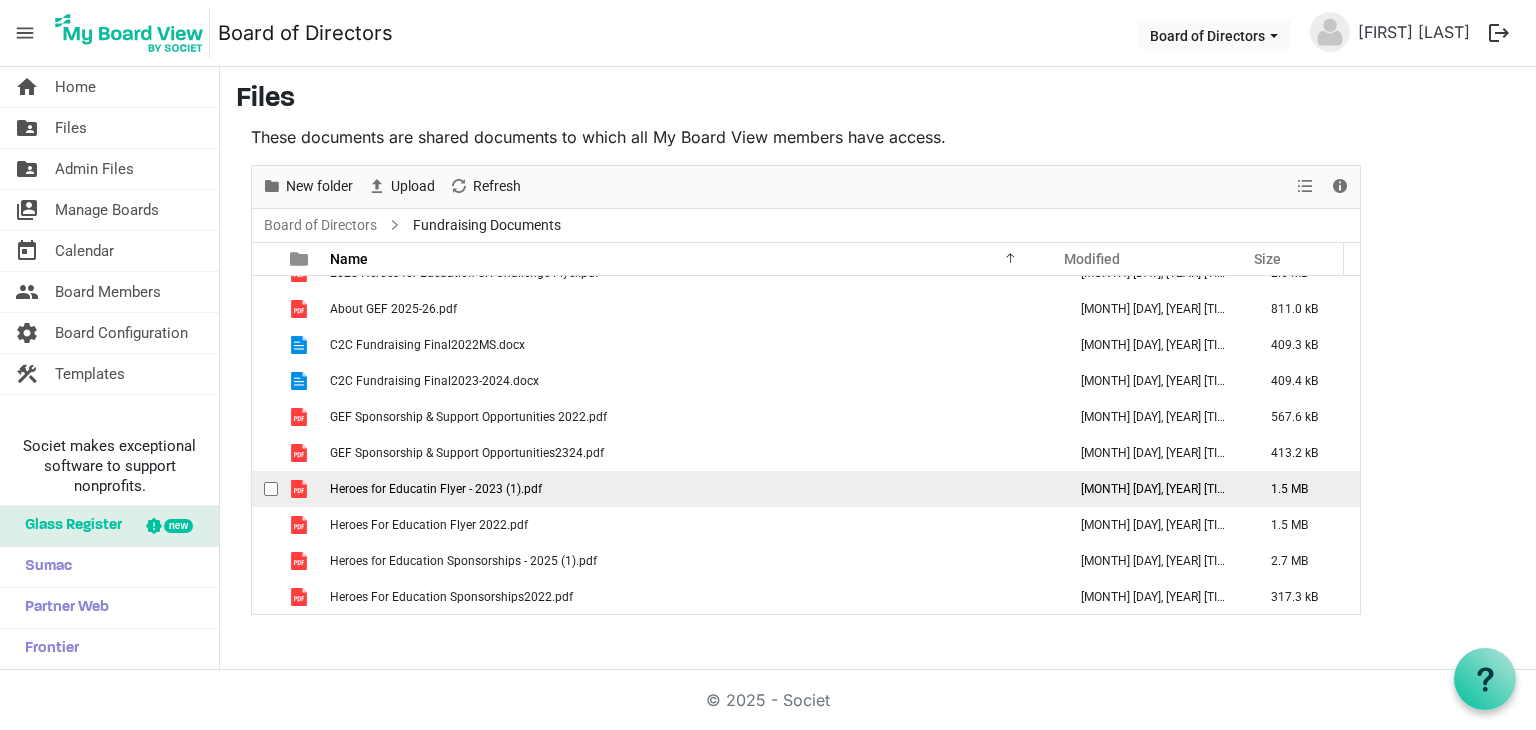 scroll, scrollTop: 0, scrollLeft: 0, axis: both 